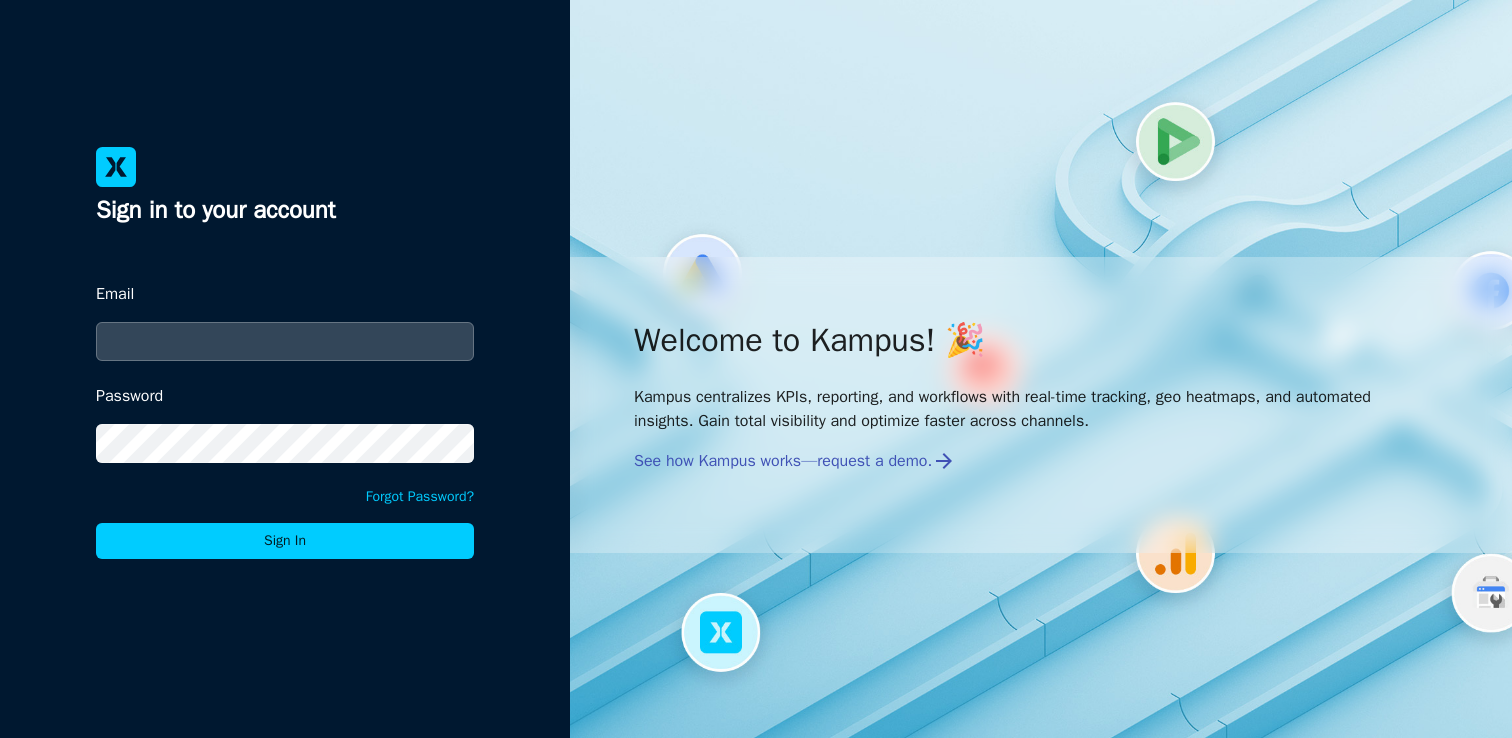 scroll, scrollTop: 0, scrollLeft: 0, axis: both 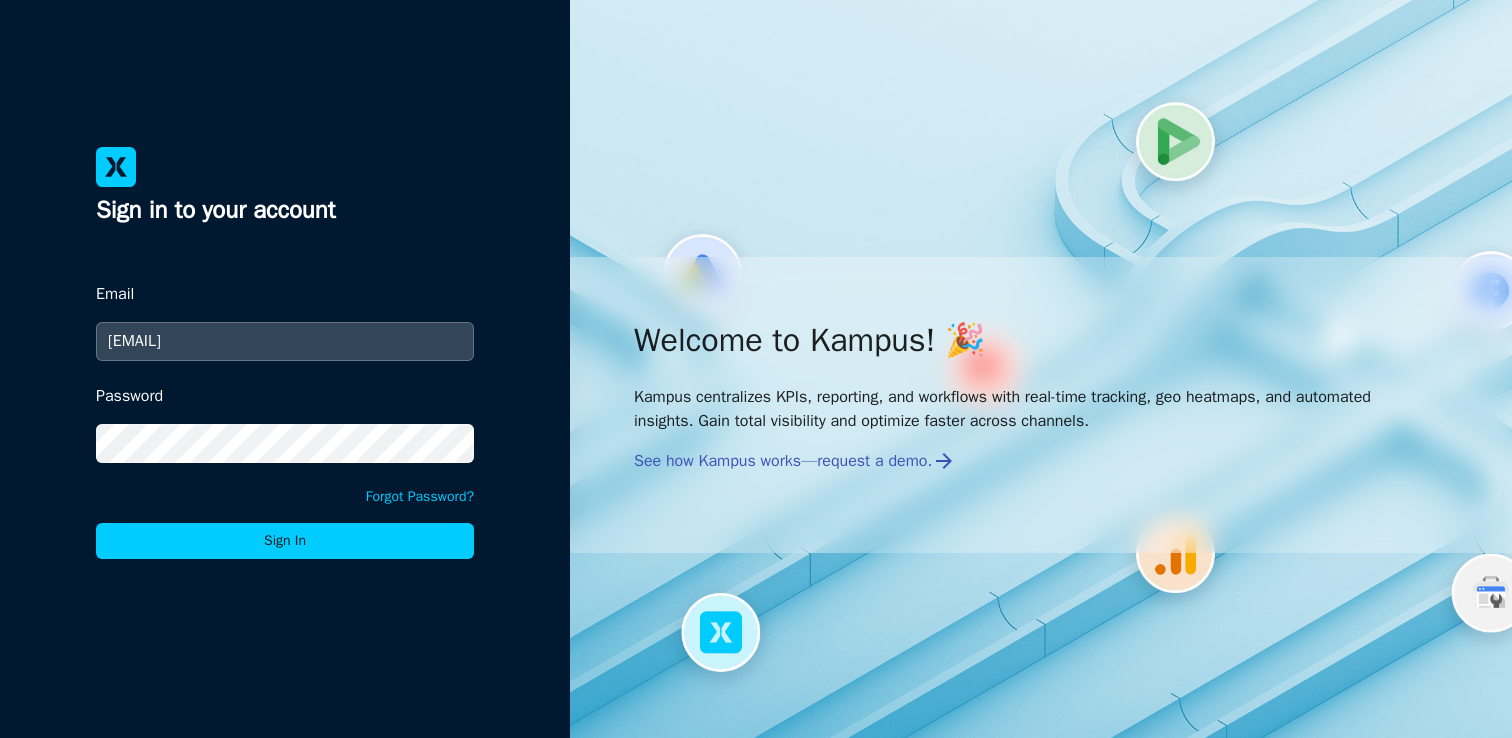click on "Sign In" at bounding box center [285, 541] 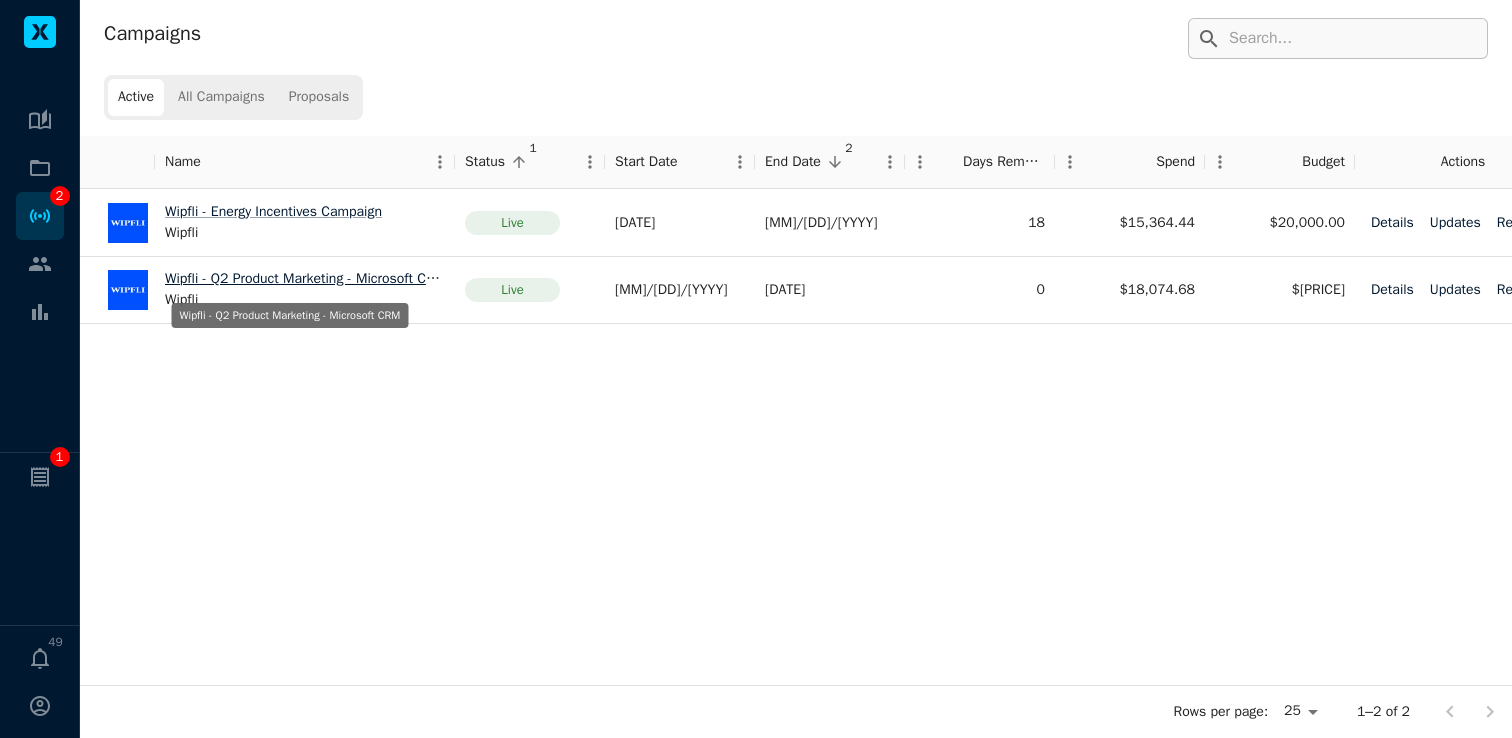 click on "Wipfli - Q2 Product Marketing - Microsoft CRM" at bounding box center (305, 278) 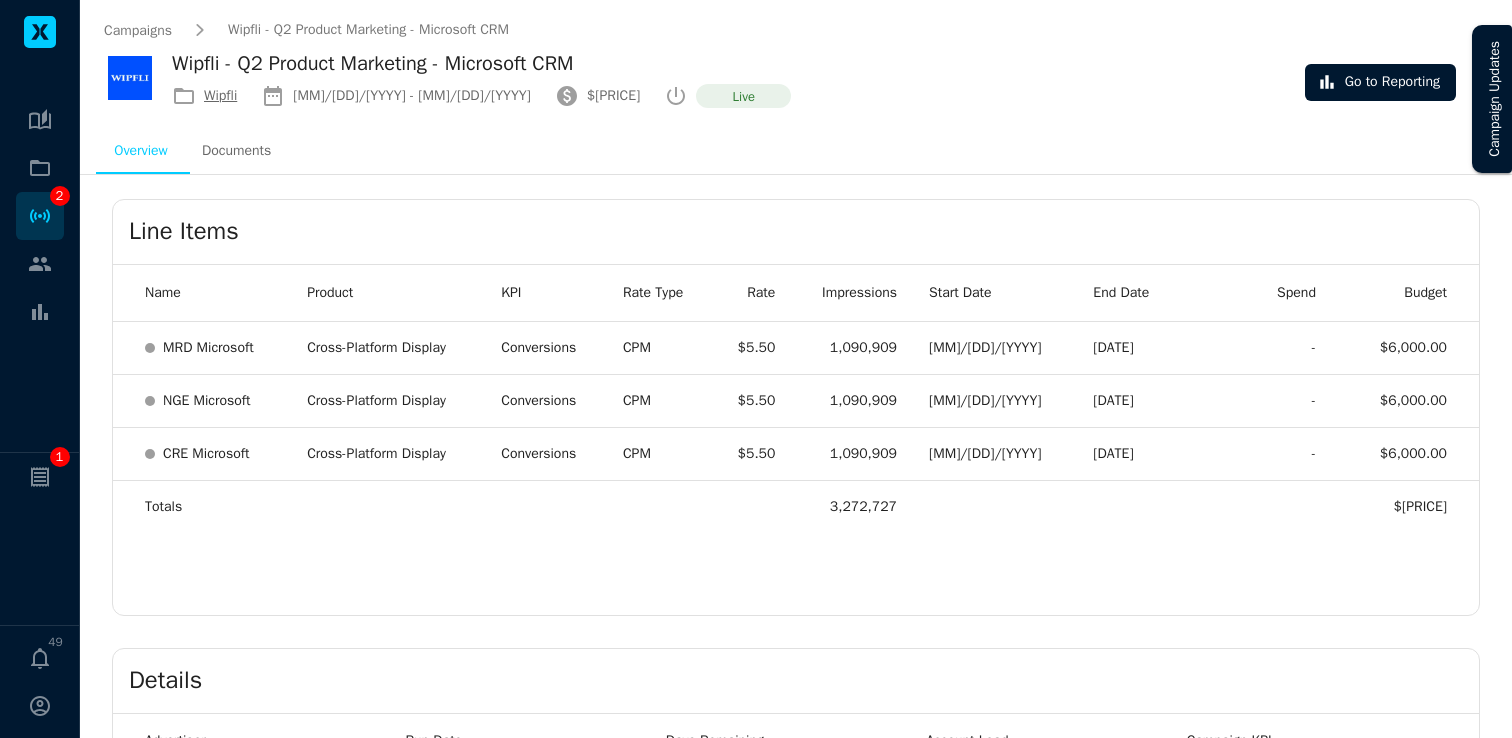 click on "Go to Reporting" at bounding box center [1380, 82] 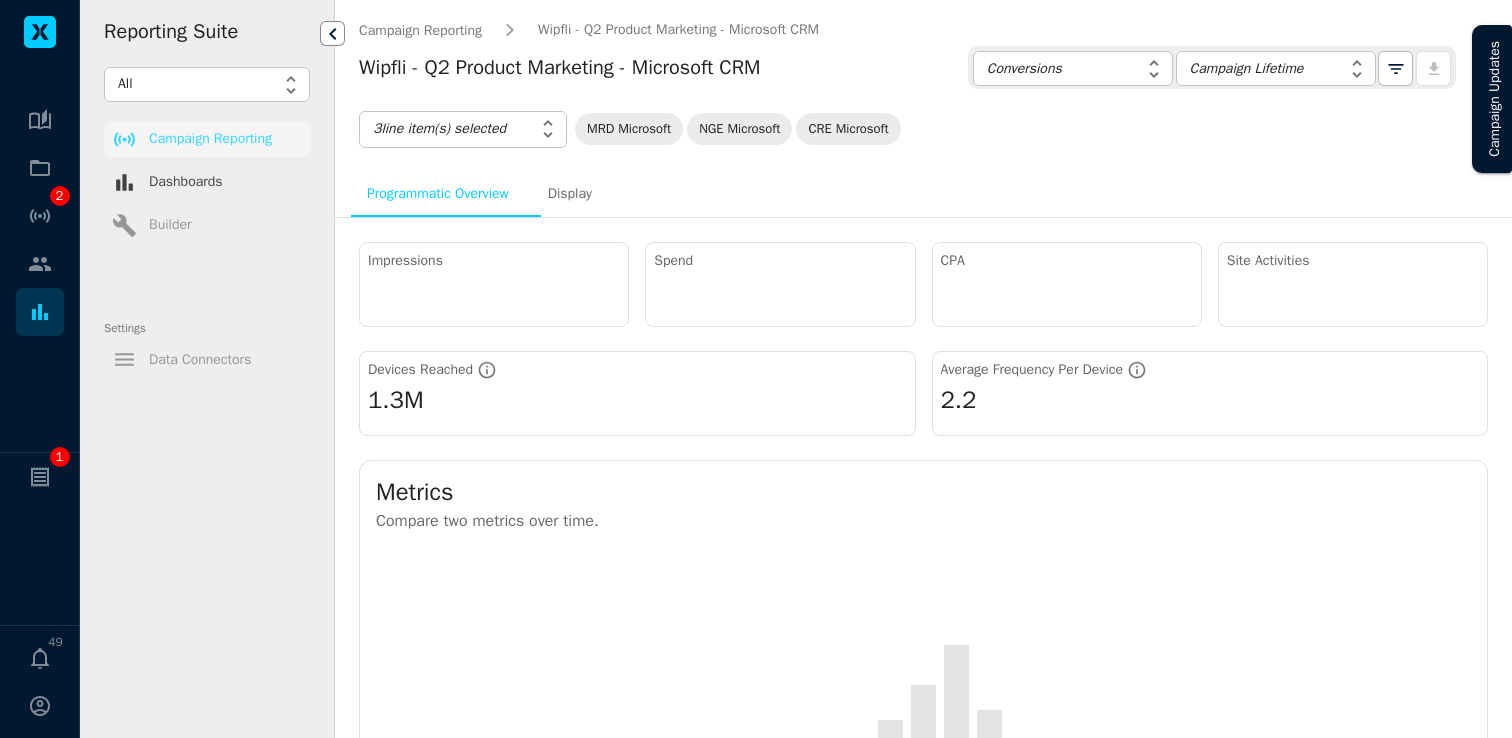 click on "Conversions Conversions ​Campaign Lifetime Campaign Lifetime ​0 3  line item(s) selected [NUMBER],[NUMBER],[NUMBER] ​MRD Microsoft  NGE Microsoft CRE Microsoft  Programmatic Overview Display Impressions Spend CPA Site Activities Devices Reached 1.3M Average Frequency Per Device 2.2 Metrics Compare two metrics over time. Performance - Line Items Line Items Creative Device Site Activity Geography 5  column(s) selected impressions,spend,conversions,cpa,cvr ​Impressions Spend Site Activities CPA CVR Name Impressions sum Spend sum Site Activities sum CPA IGNORE CVR IGNORE Totals 0 0 0.00% Distribution Impressions 0 ​10  column(s) selected budgetGroupName,impressions,clicks,ctr,spend,conversions,postClickOrPostViewRevenue,cpa,cvr,roas ​Name" at bounding box center [756, 369] 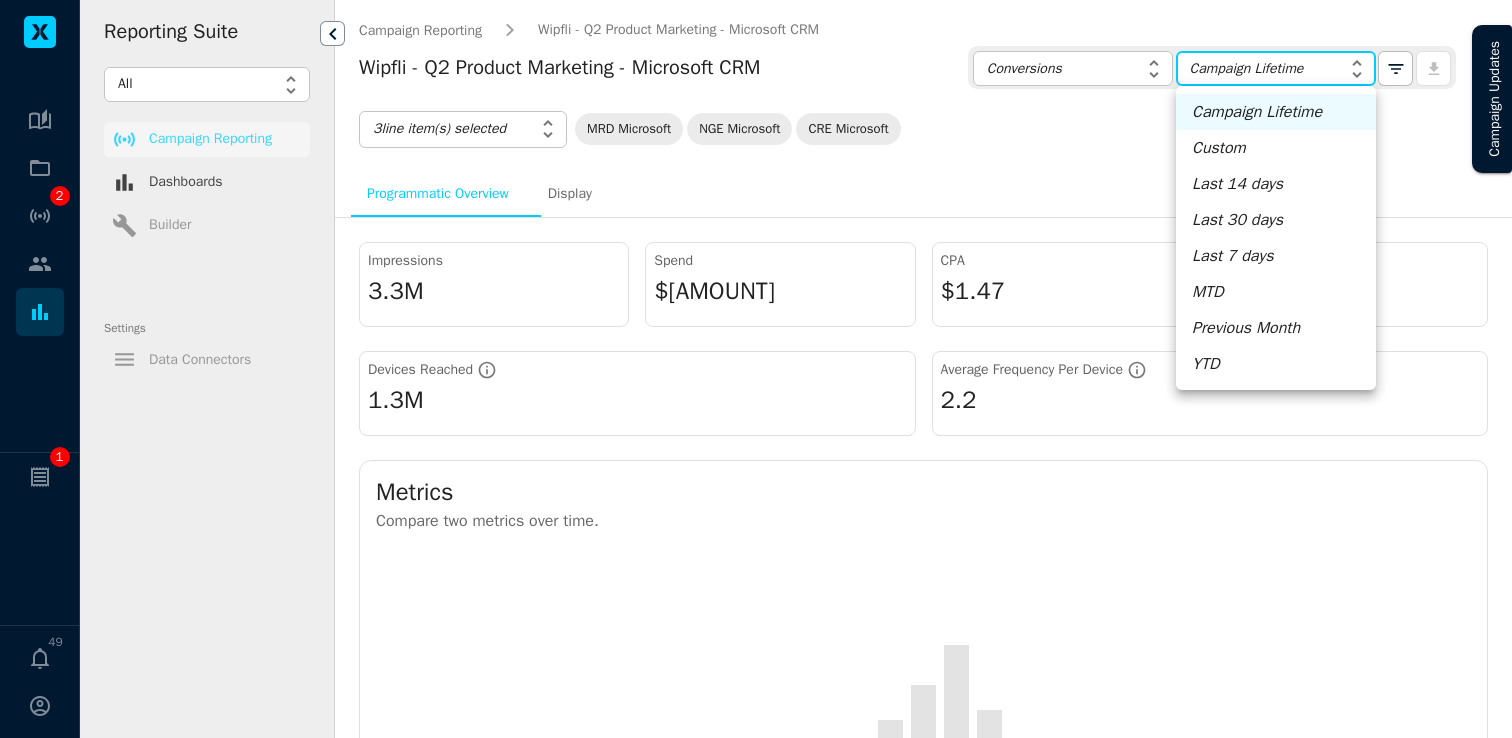 click on "Previous Month" at bounding box center [1257, 112] 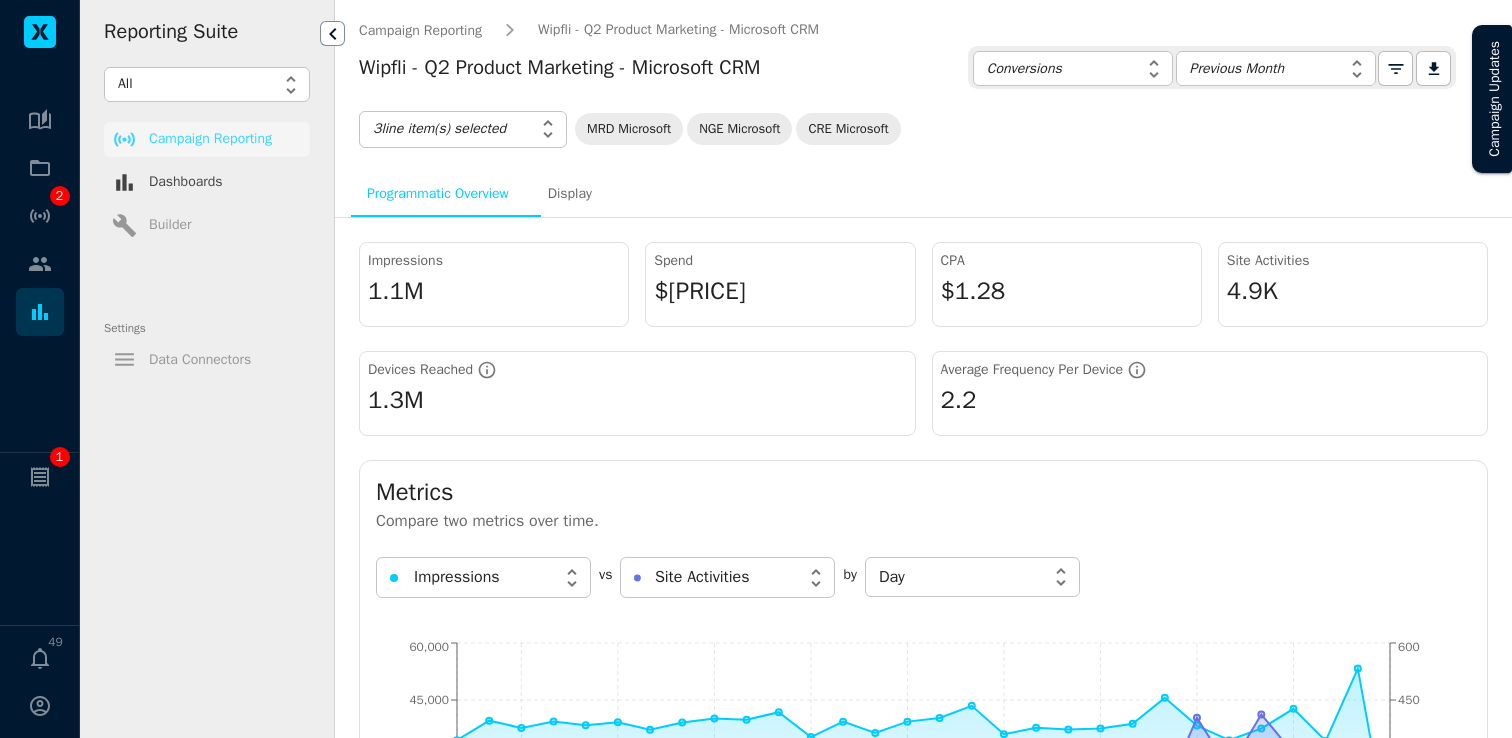 click on "MRD Microsoft" at bounding box center (629, 129) 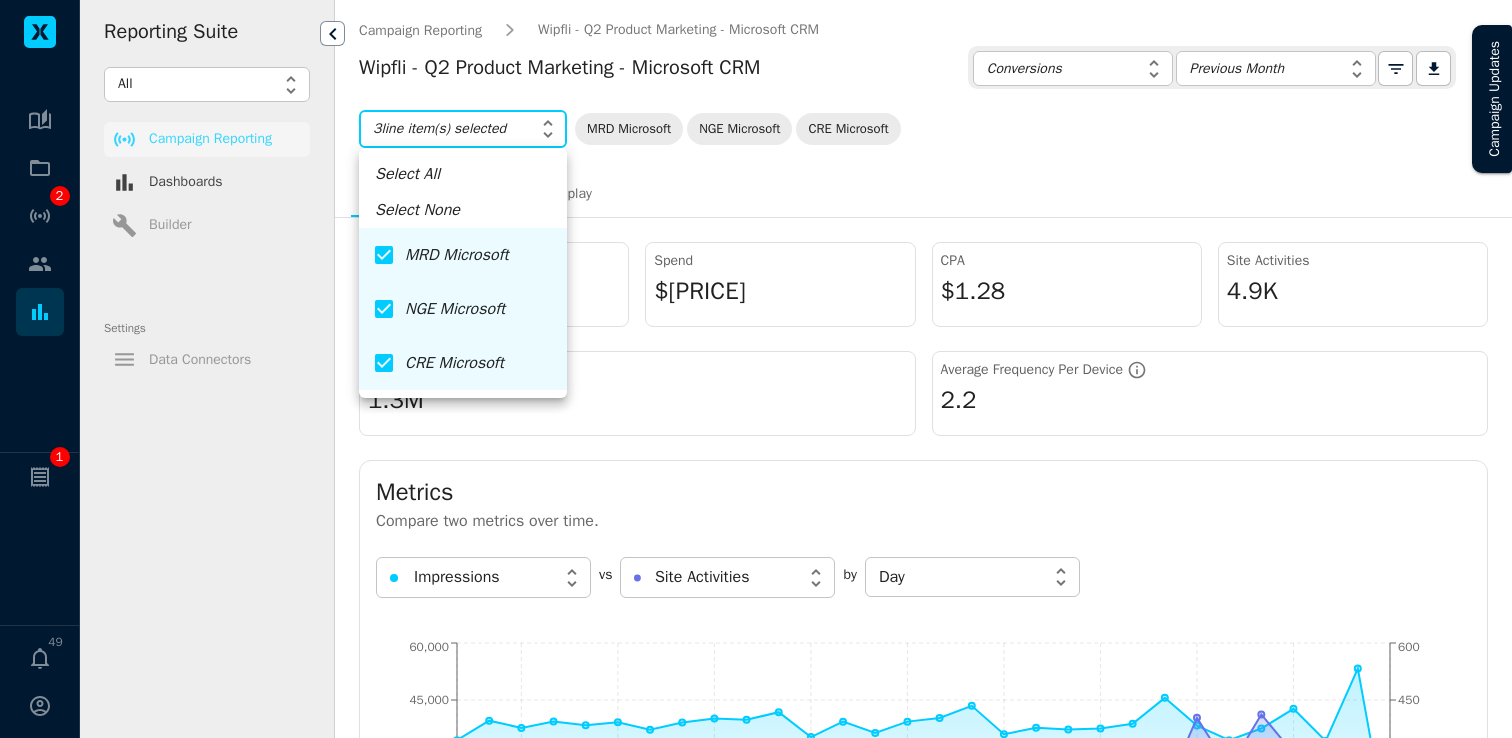 click at bounding box center (384, 309) 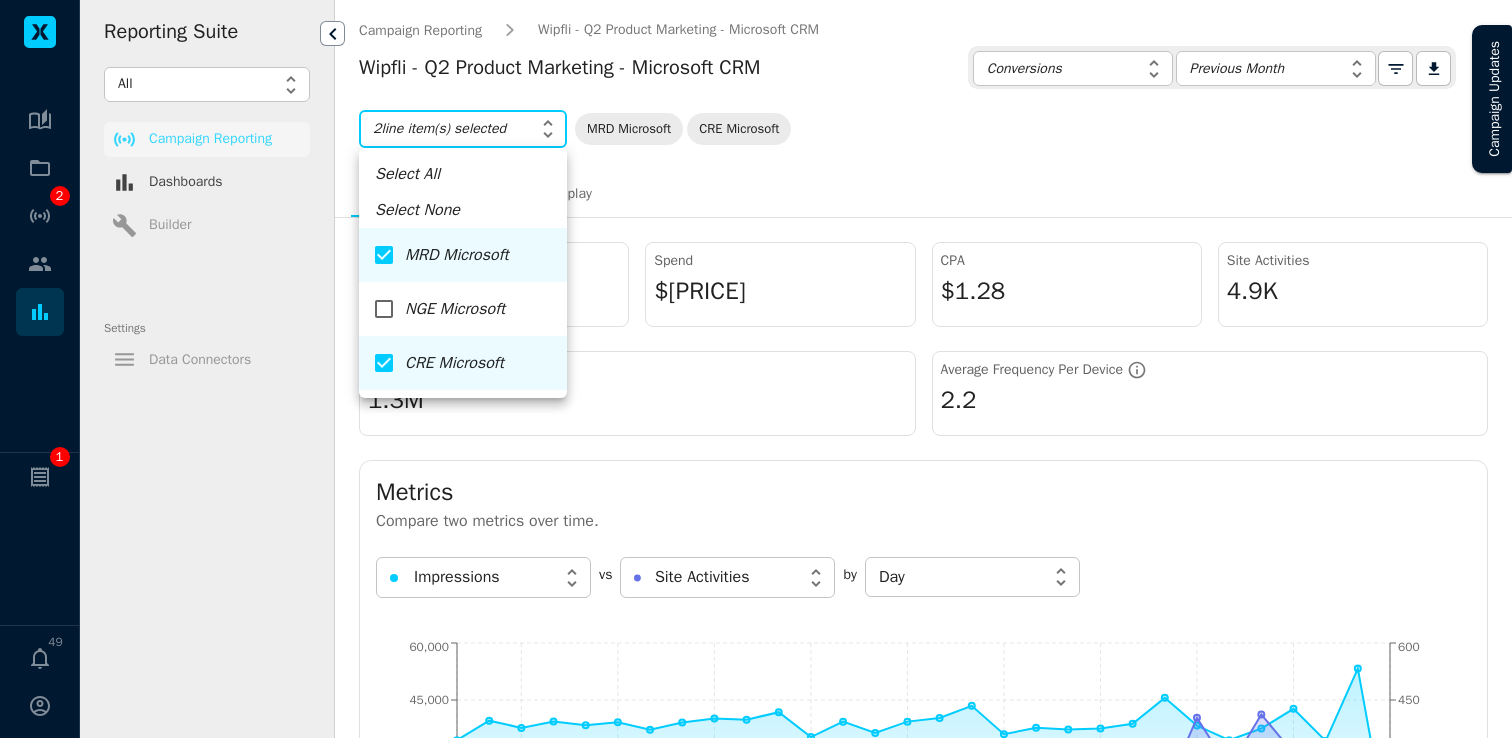 click on "CRE Microsoft" at bounding box center [442, 255] 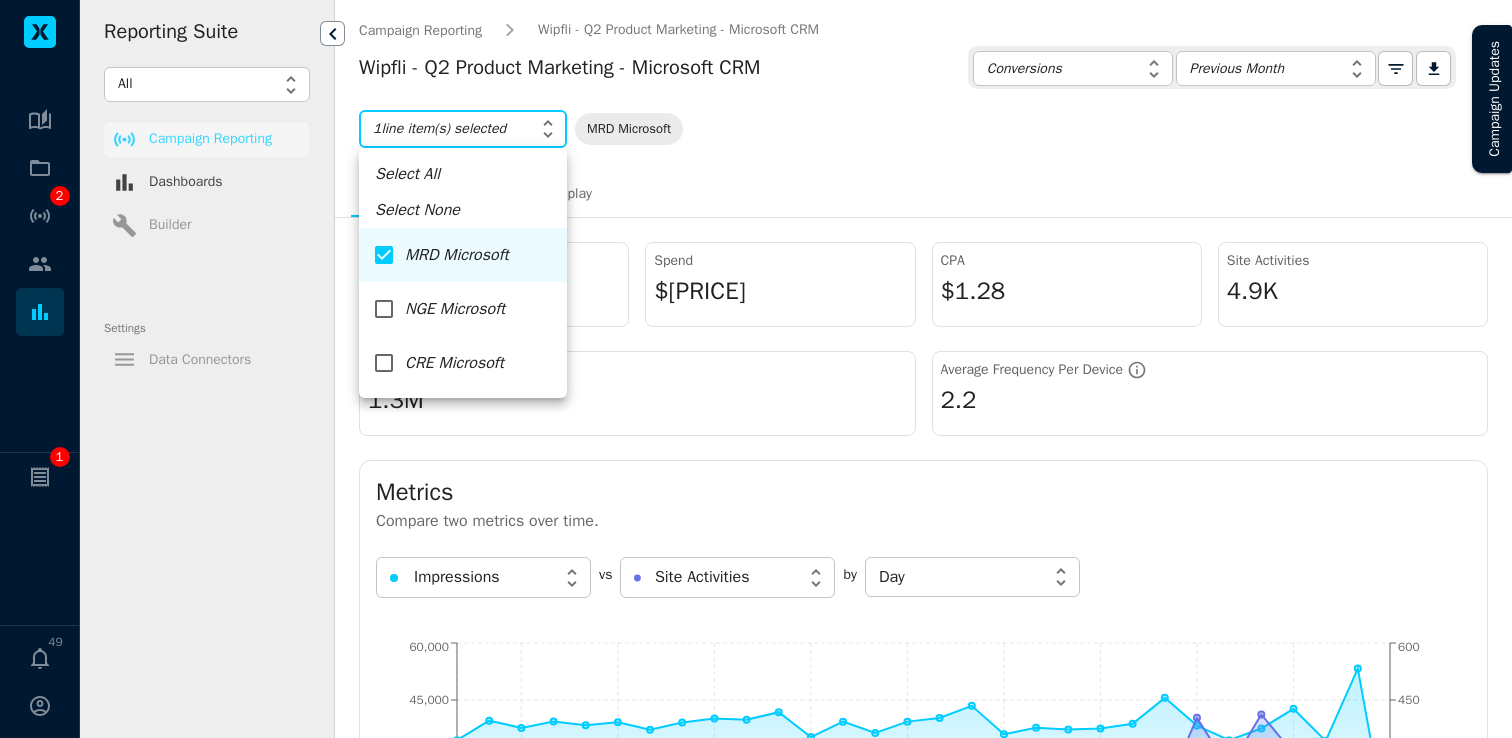click at bounding box center (756, 369) 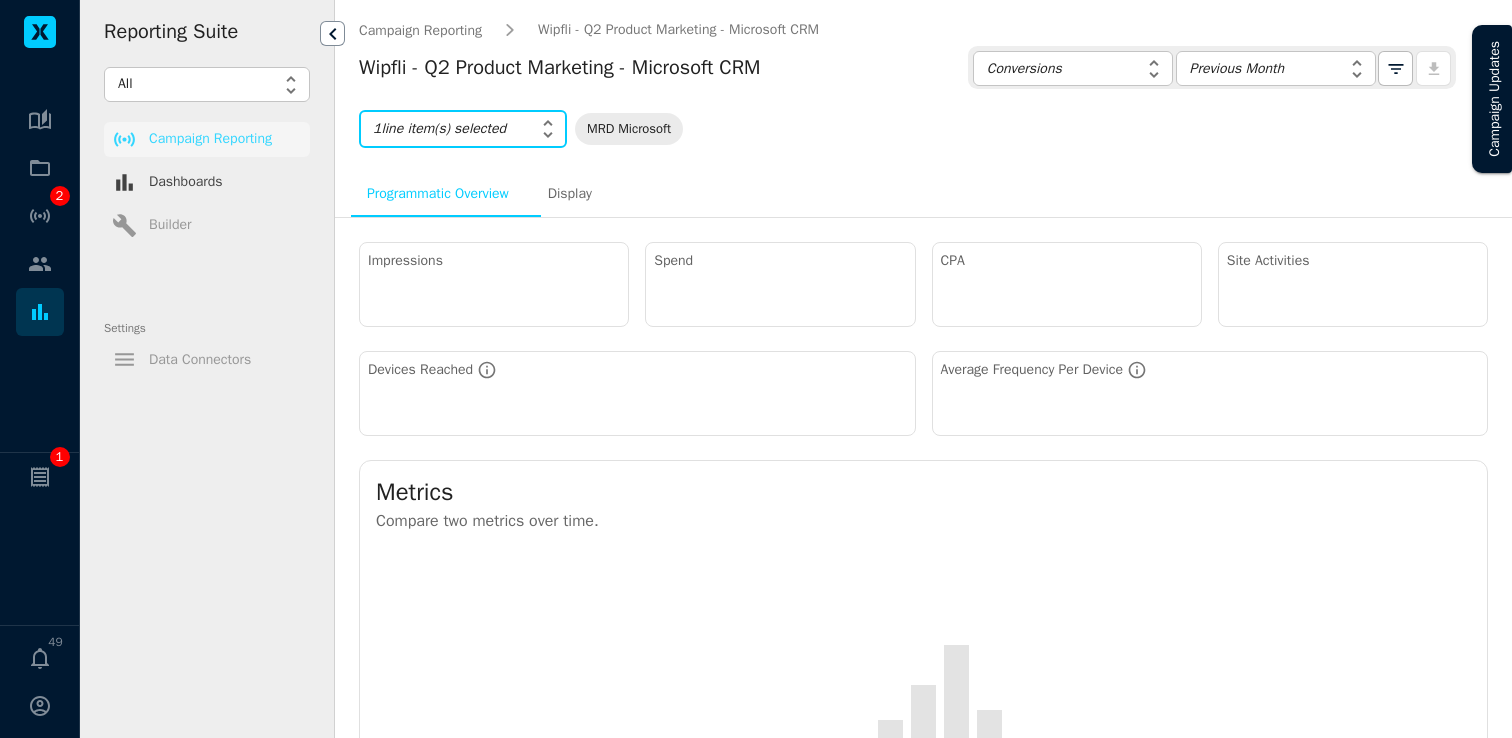 click on "Display" at bounding box center (570, 193) 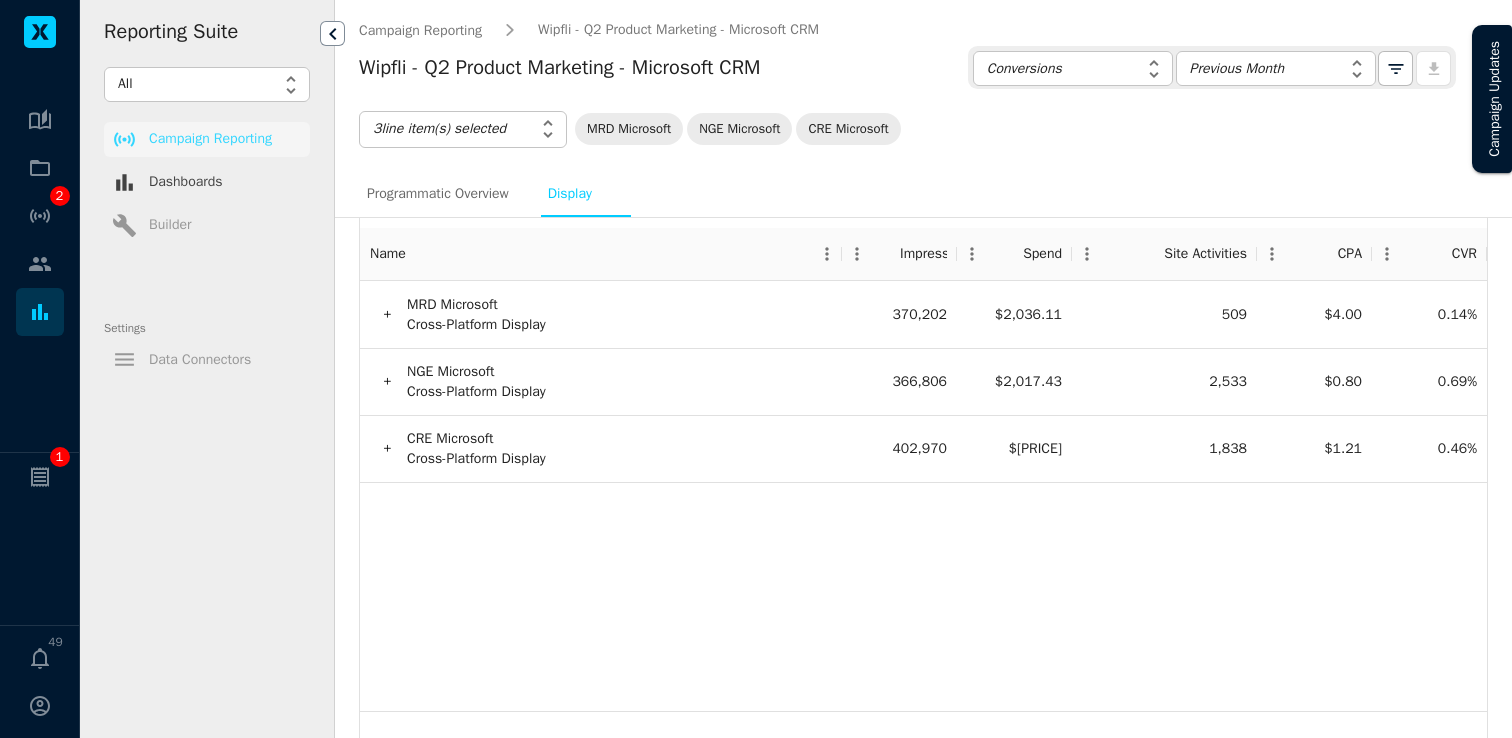 scroll, scrollTop: 926, scrollLeft: 0, axis: vertical 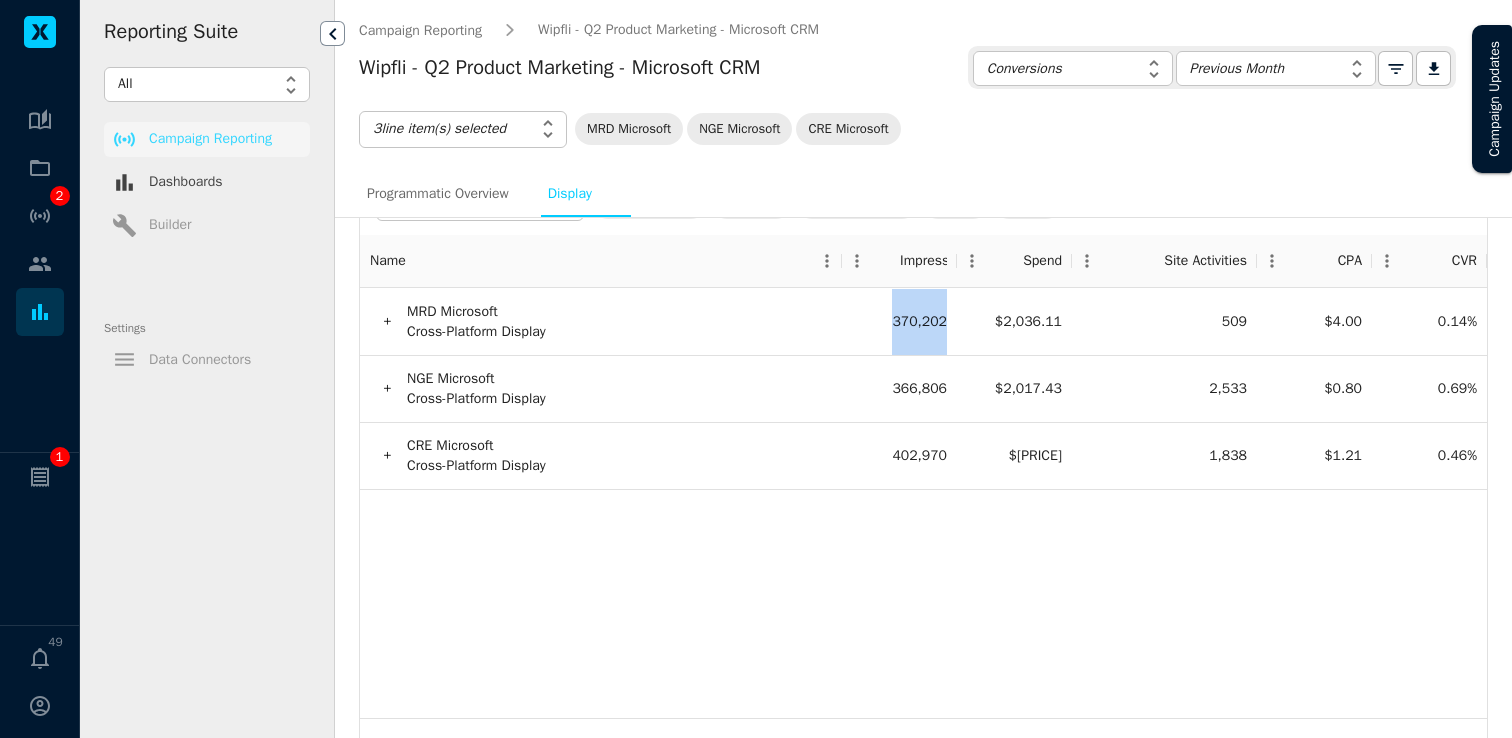 drag, startPoint x: 949, startPoint y: 319, endPoint x: 879, endPoint y: 318, distance: 70.00714 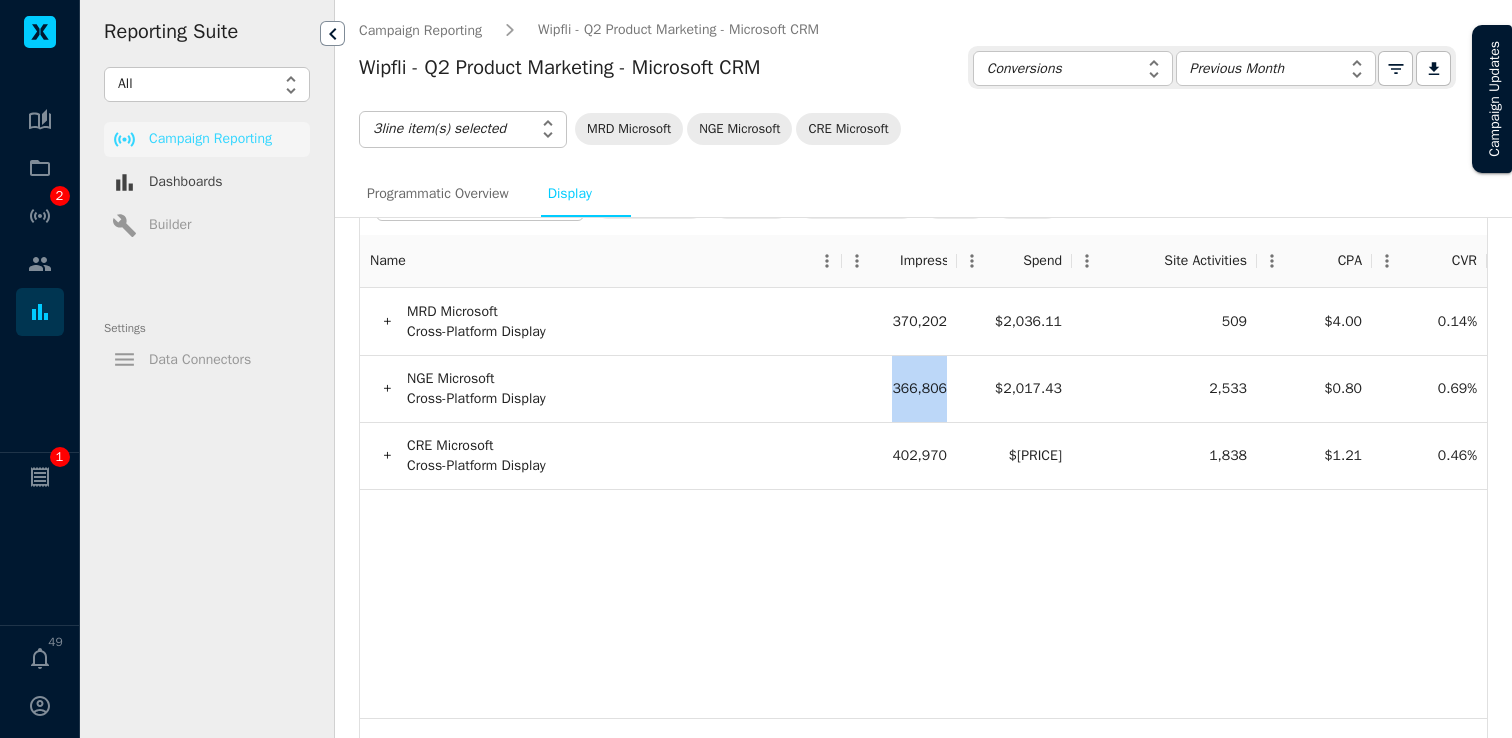 drag, startPoint x: 952, startPoint y: 396, endPoint x: 878, endPoint y: 389, distance: 74.330345 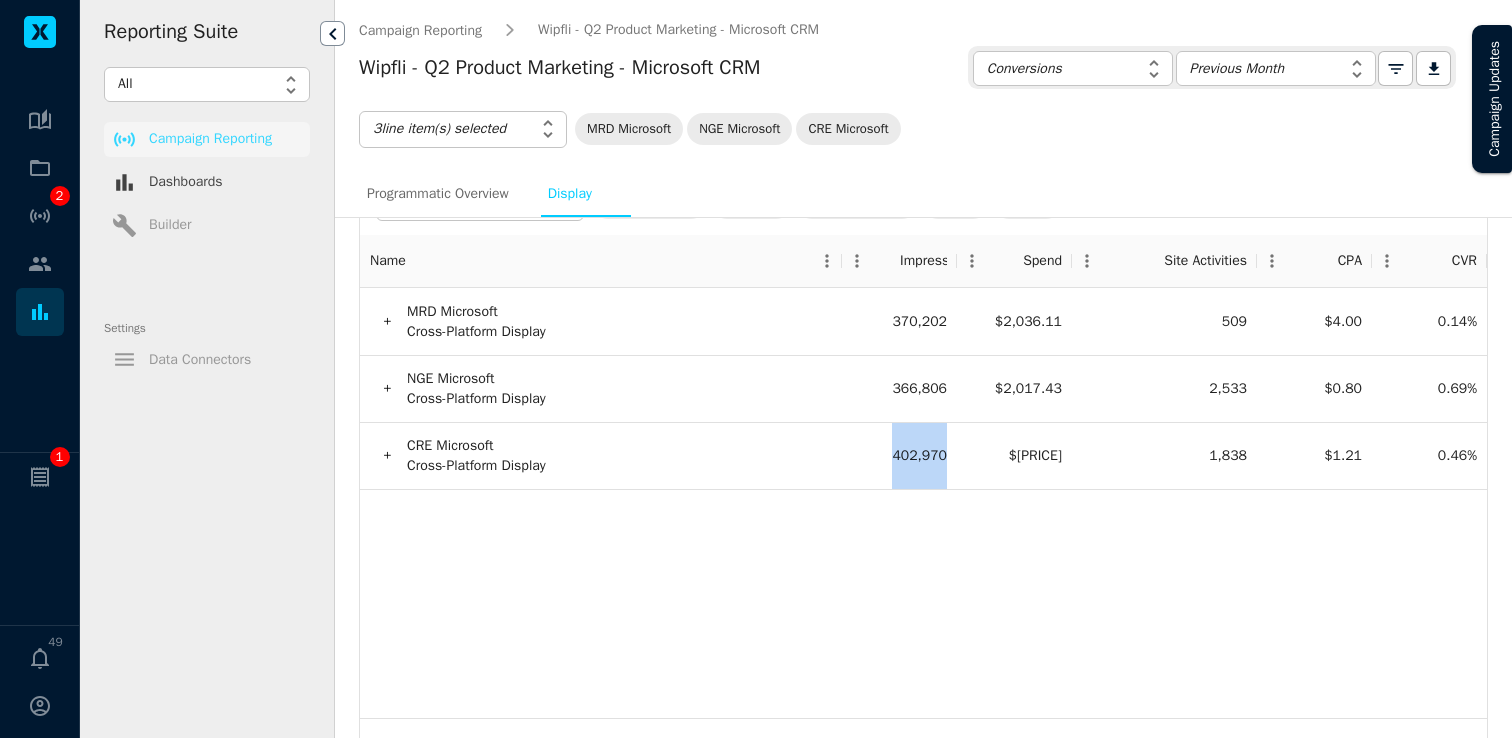 drag, startPoint x: 954, startPoint y: 451, endPoint x: 875, endPoint y: 447, distance: 79.101204 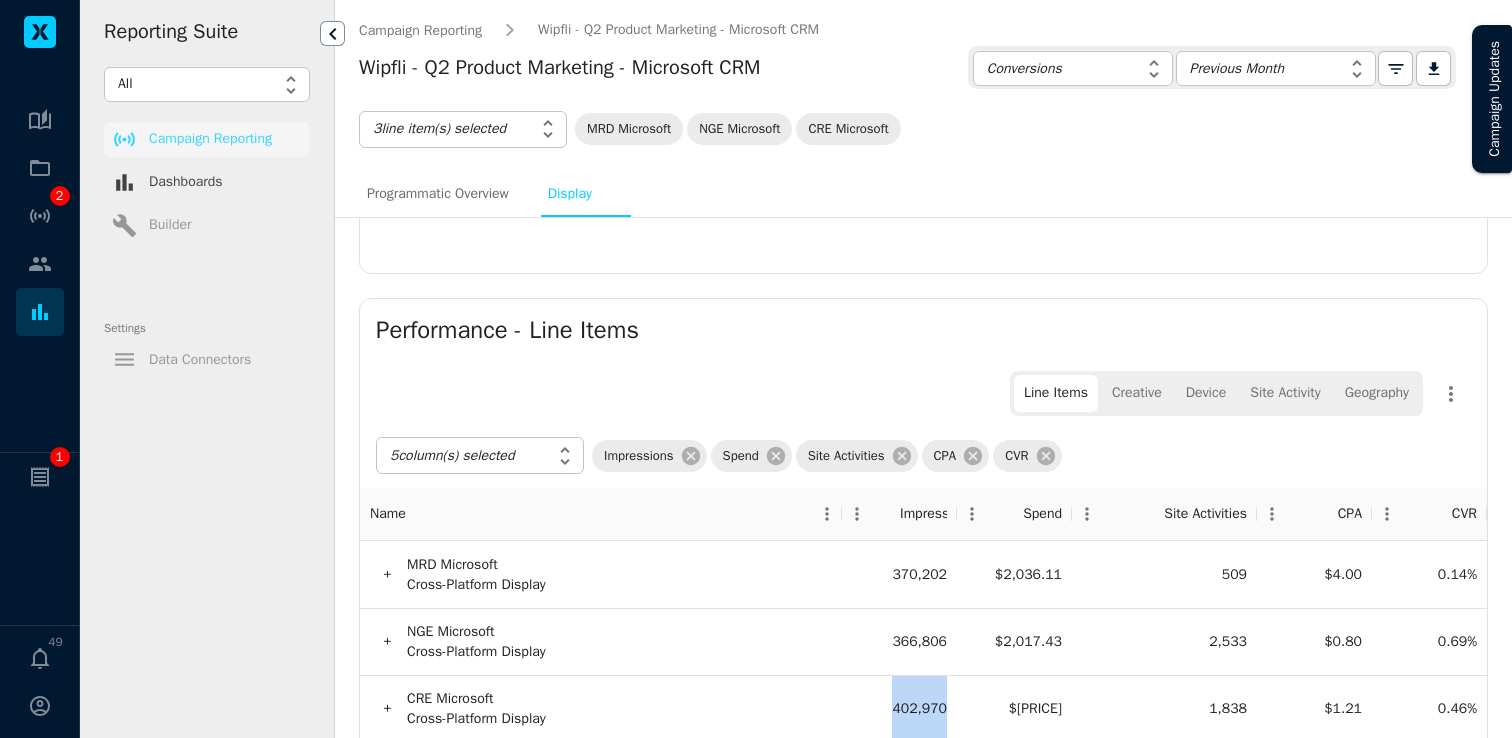 scroll, scrollTop: 688, scrollLeft: 0, axis: vertical 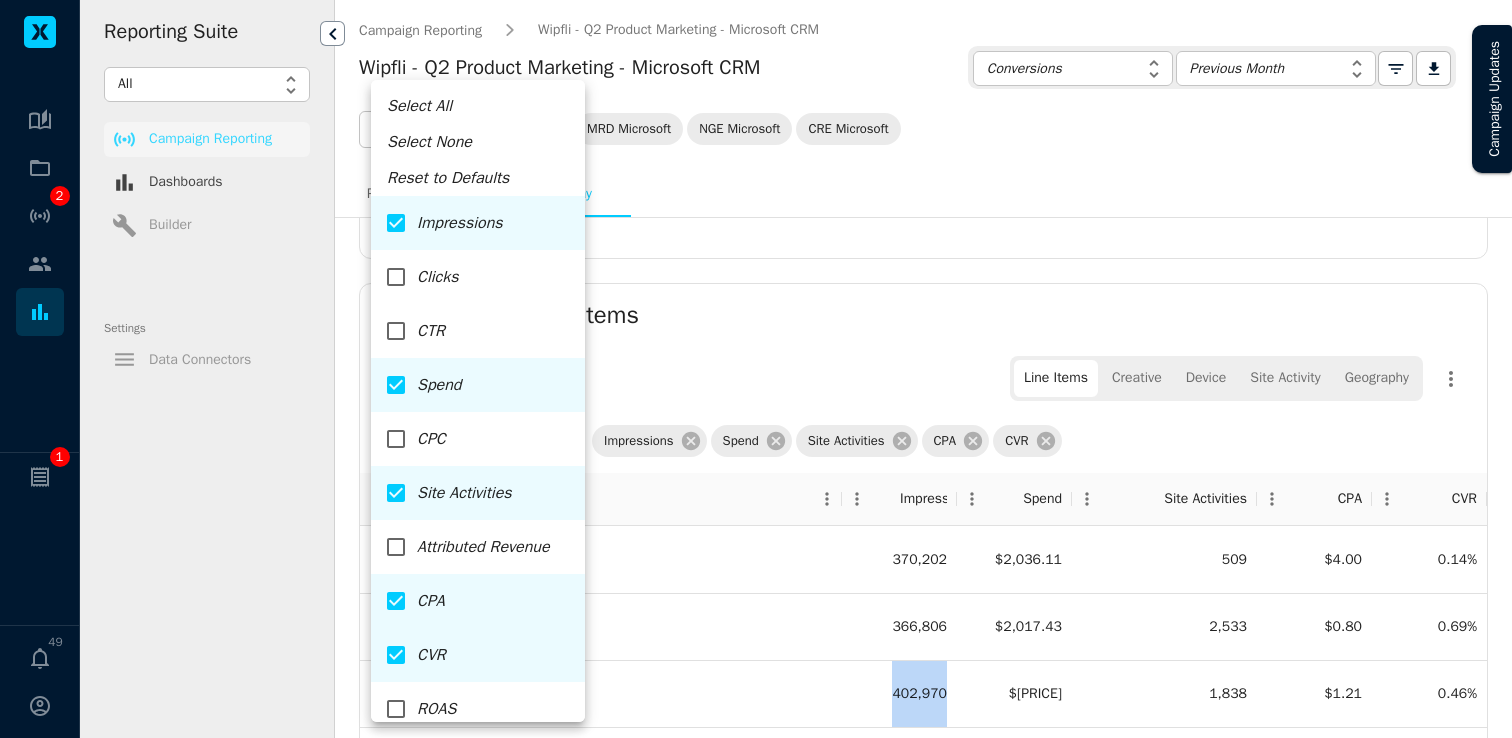 click on "Kampus Error. Please contact support. 2 1 49 Reporting Suite All all ​ ​ Campaign Reporting ​ Dashboards ​ Builder Settings ​ Data Connectors Campaign Reporting Wipfli - Q2 Product Marketing - Microsoft CRM  Wipfli - Q2 Product Marketing - Microsoft CRM  Conversions Conversions ​ Previous Month Previous Month ​ 0 3  line item(s) selected 20236,20237,20534 ​ MRD Microsoft  NGE Microsoft CRE Microsoft  Programmatic Overview Display Impressions 1.1M Spend $6,270 CPA $1.28 Site Activities 4.9K Devices Reached 1.3M Average Frequency Per Device 2.2 Metrics Compare two metrics over time. Impressions Impressions ​ vs Site Activities Site Activities ​ by Day Day ​ 06/03/2025 06/06/2025 06/09/2025 06/12/2025 06/15/2025 06/18/2025 06/21/2025 06/24/2025 06/27/2025 06/30/2025 0 15,000 30,000 45,000 60,000 0 150 300 450 600 Performance - Line Items Line Items Creative Device Site Activity Geography 5  column(s) selected impressions,spend,conversions,cpa,cvr ​ Impressions Spend Site Activities" at bounding box center [756, 369] 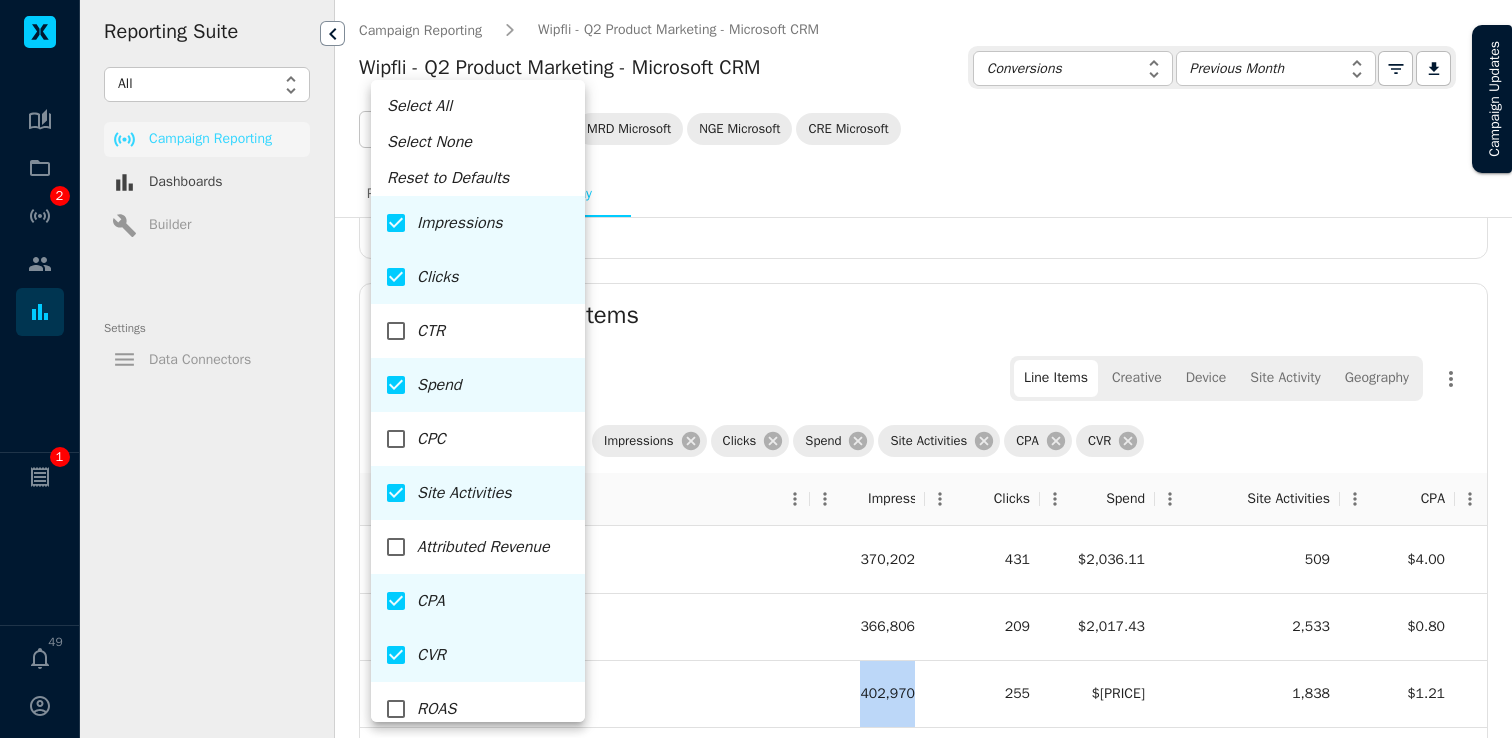 click on "CTR" at bounding box center [478, 331] 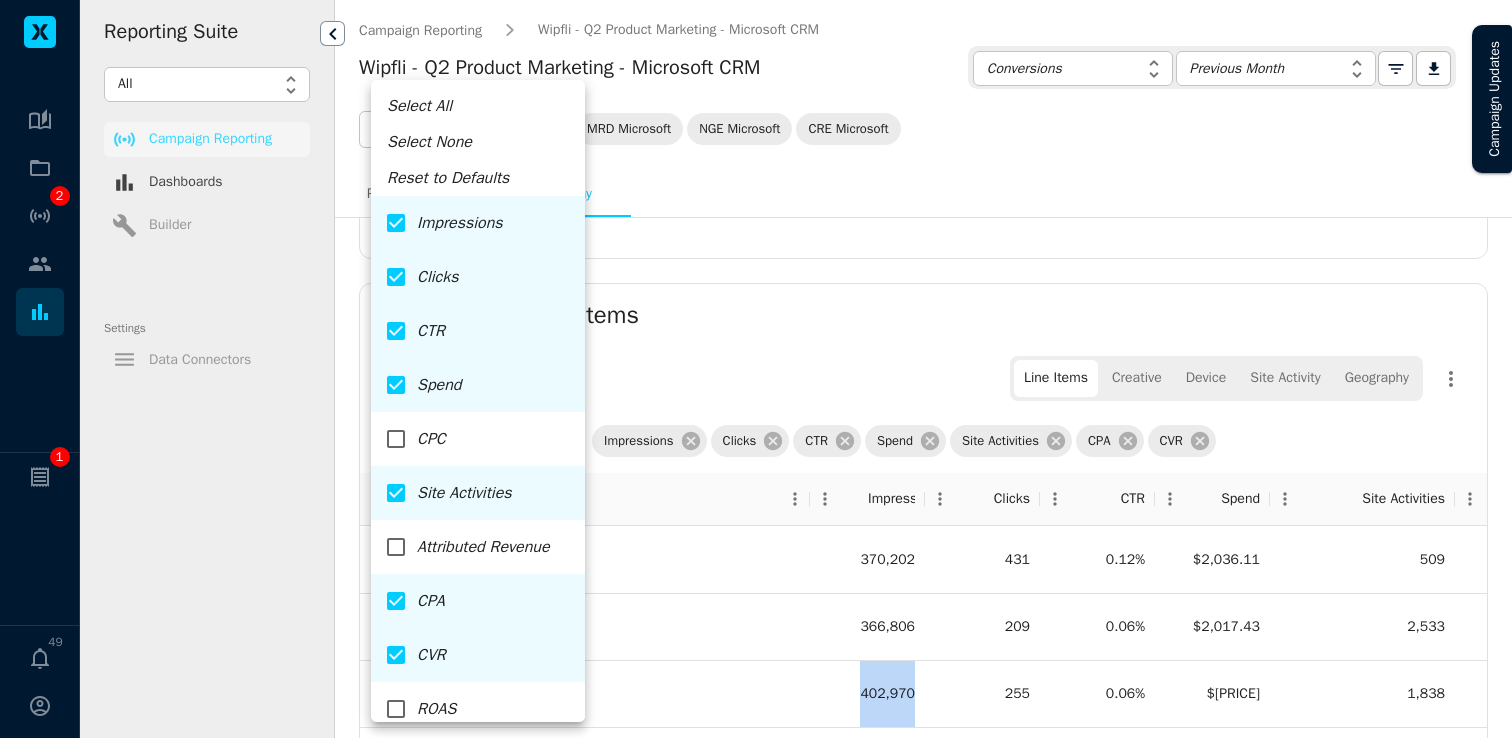 click on "CPC" at bounding box center (478, 439) 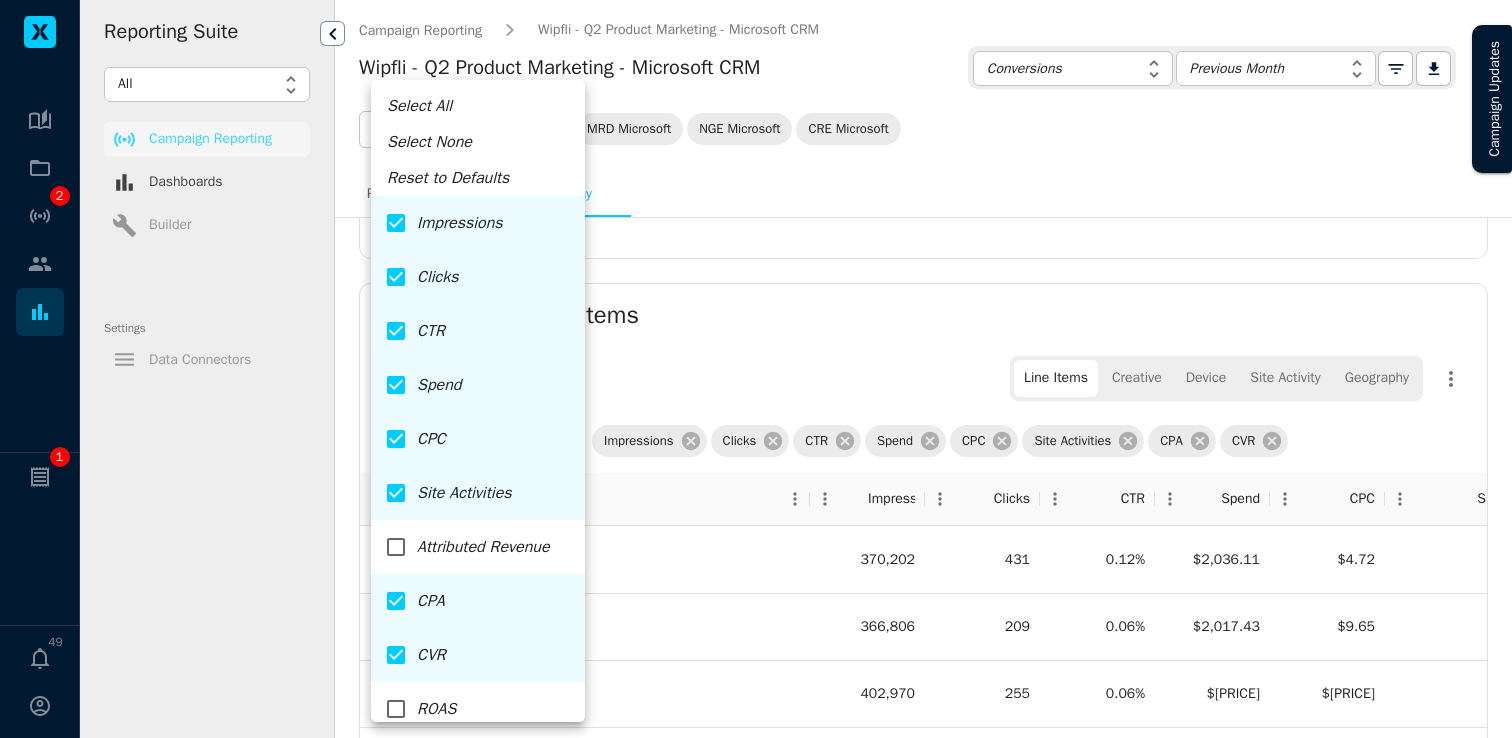 click at bounding box center [756, 369] 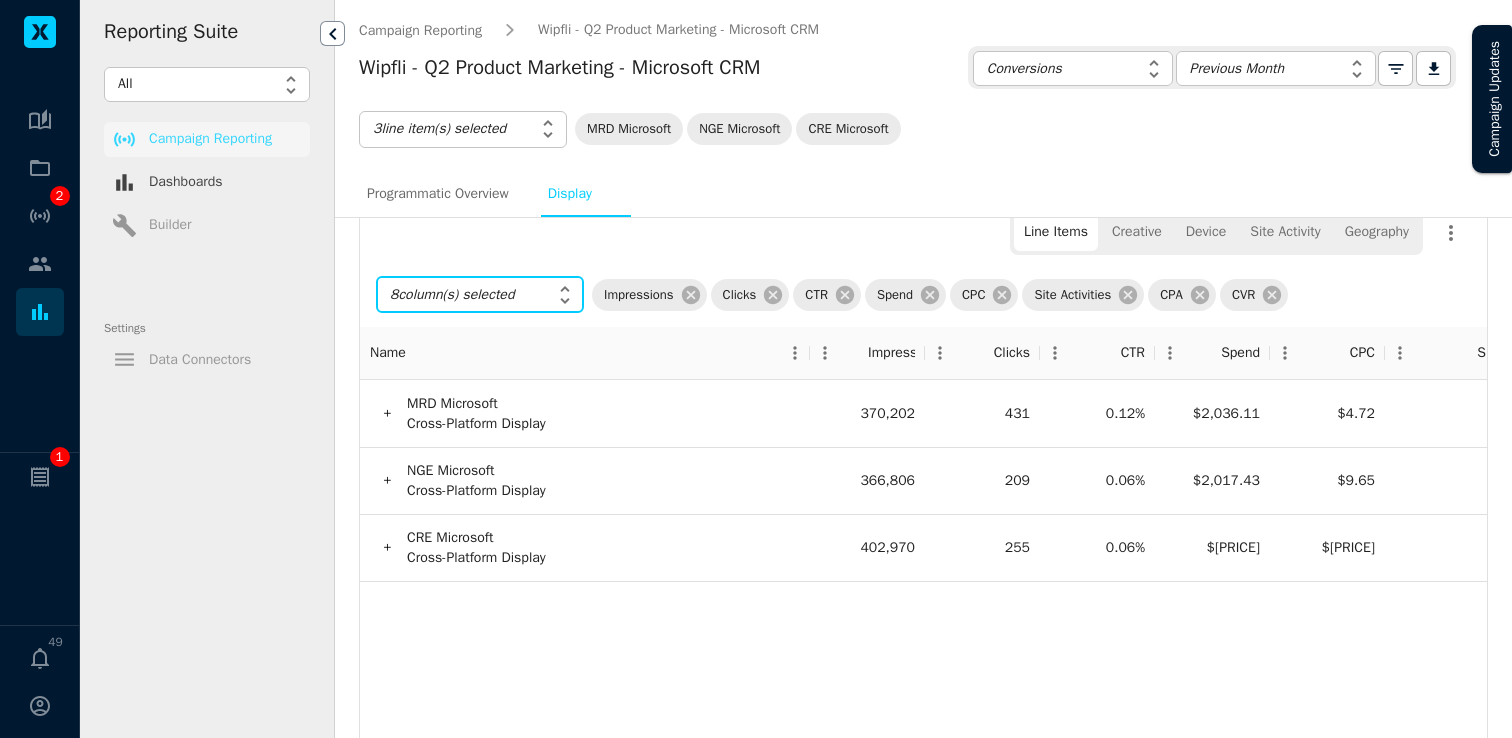 scroll, scrollTop: 833, scrollLeft: 0, axis: vertical 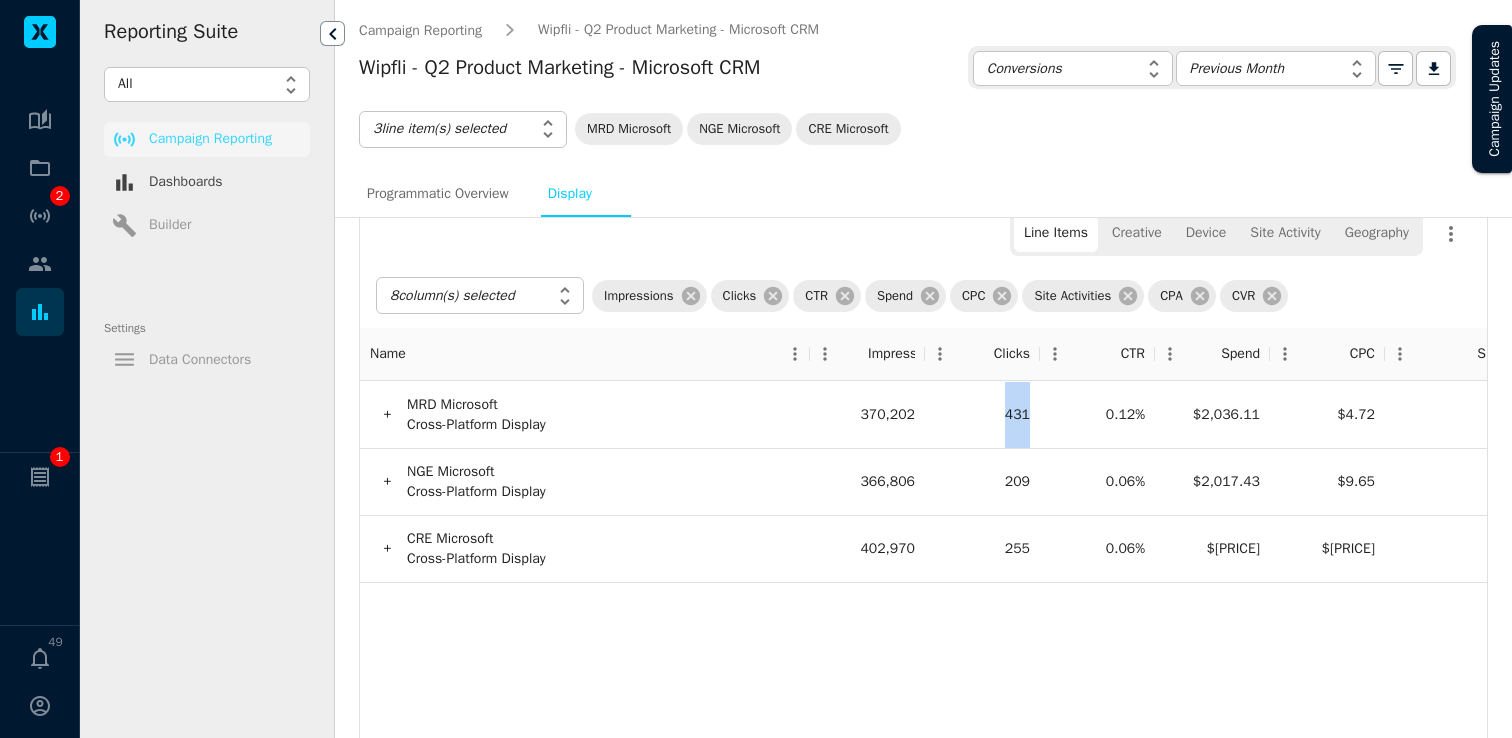 drag, startPoint x: 1037, startPoint y: 407, endPoint x: 987, endPoint y: 407, distance: 50 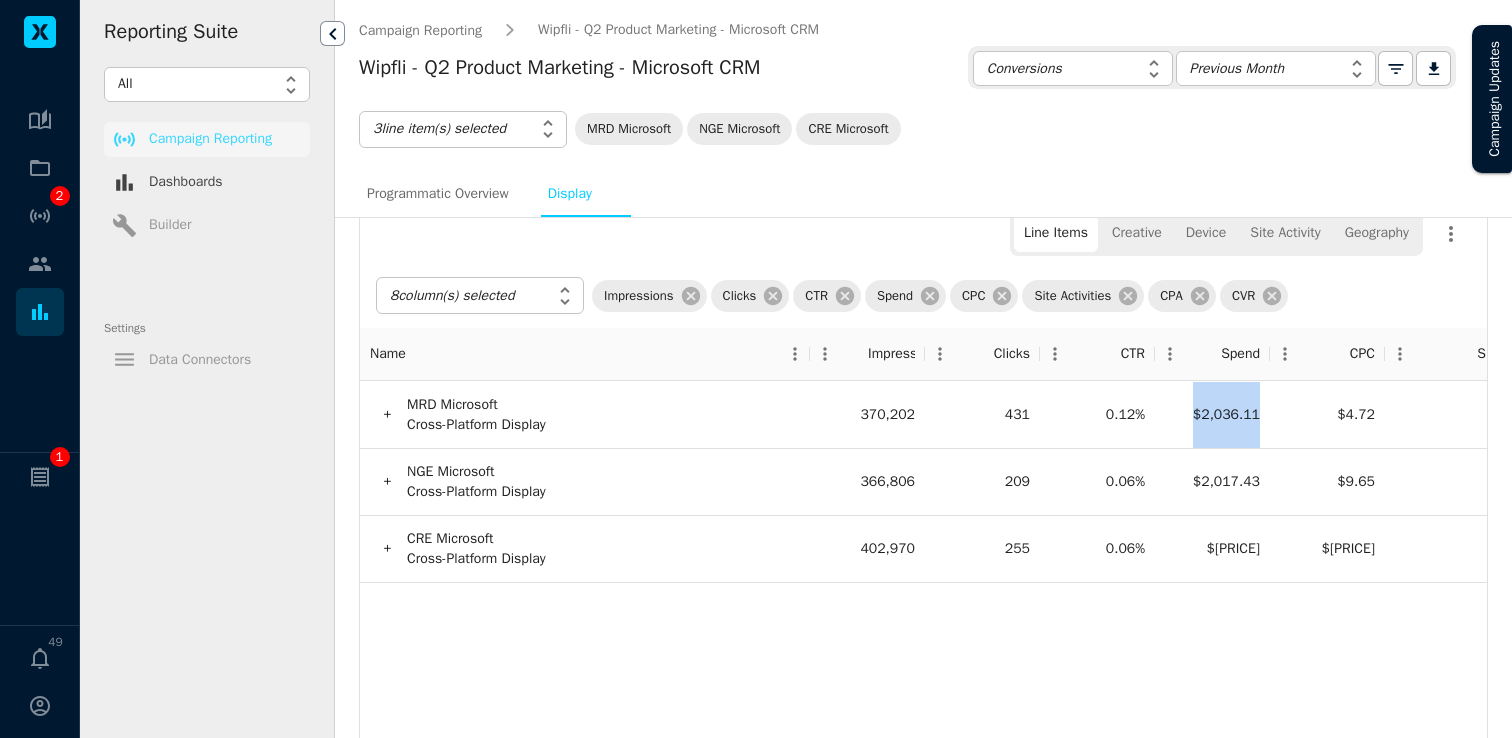 drag, startPoint x: 1276, startPoint y: 413, endPoint x: 1178, endPoint y: 411, distance: 98.02041 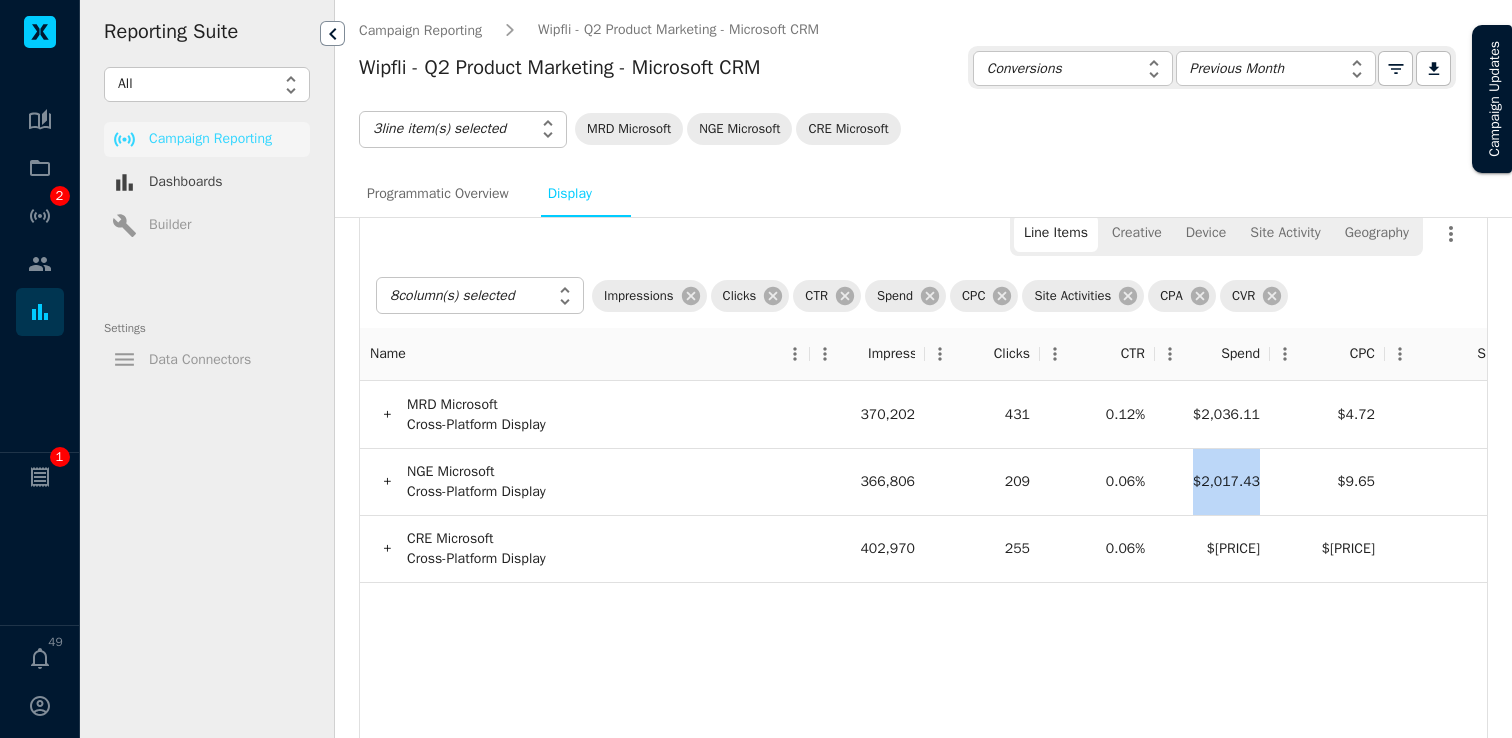 drag, startPoint x: 1267, startPoint y: 484, endPoint x: 1183, endPoint y: 483, distance: 84.00595 